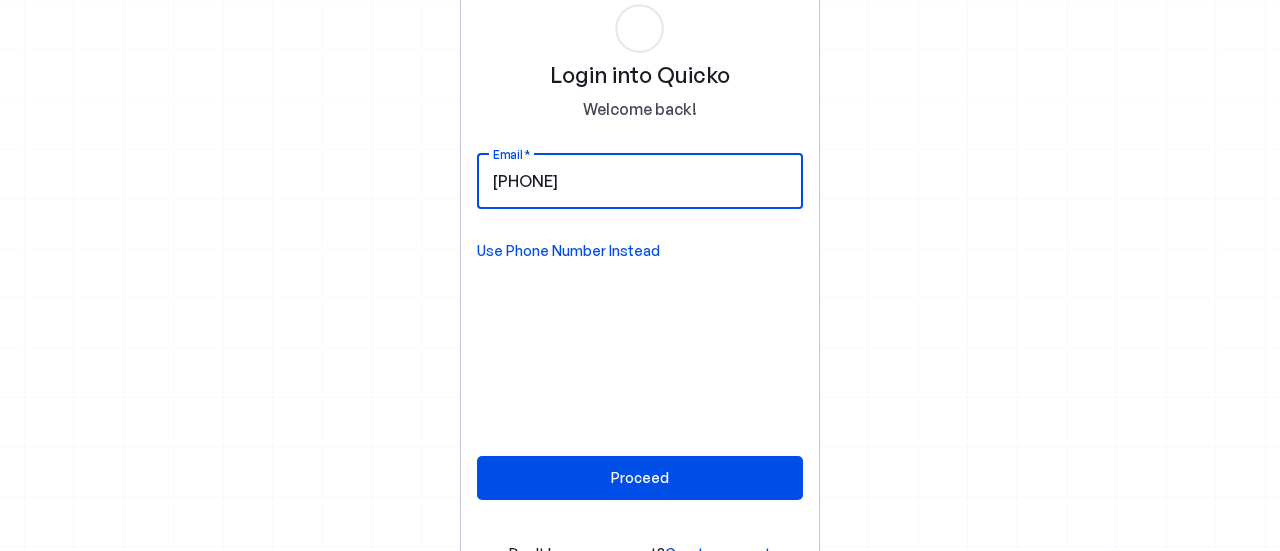scroll, scrollTop: 0, scrollLeft: 0, axis: both 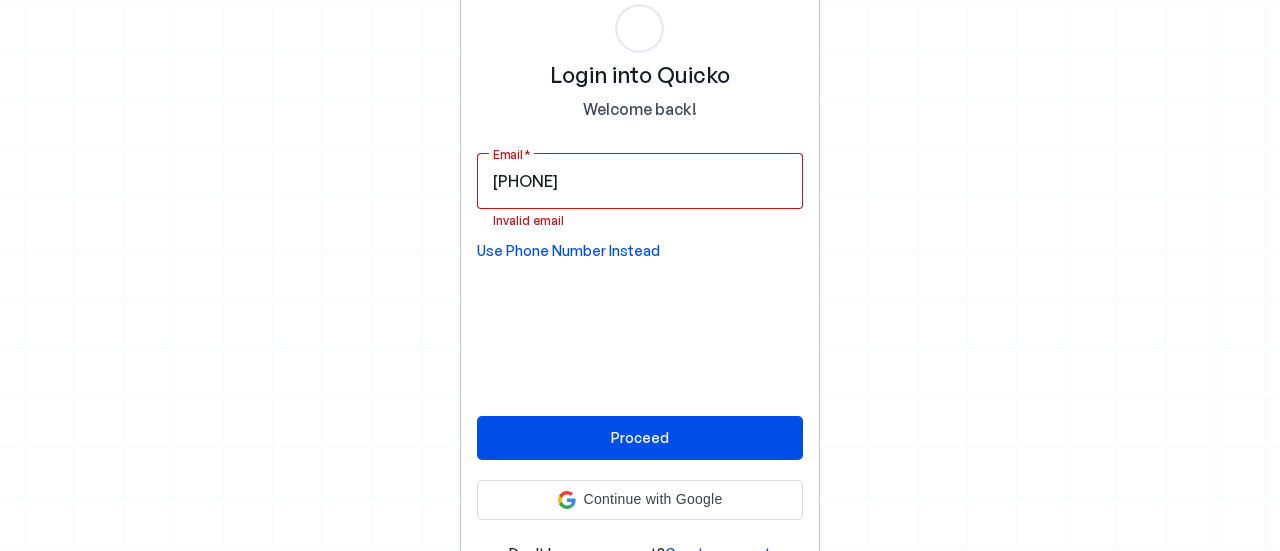 click on "Proceed Continue with Google Continue with Google. Opens in new tab" at bounding box center [640, 468] 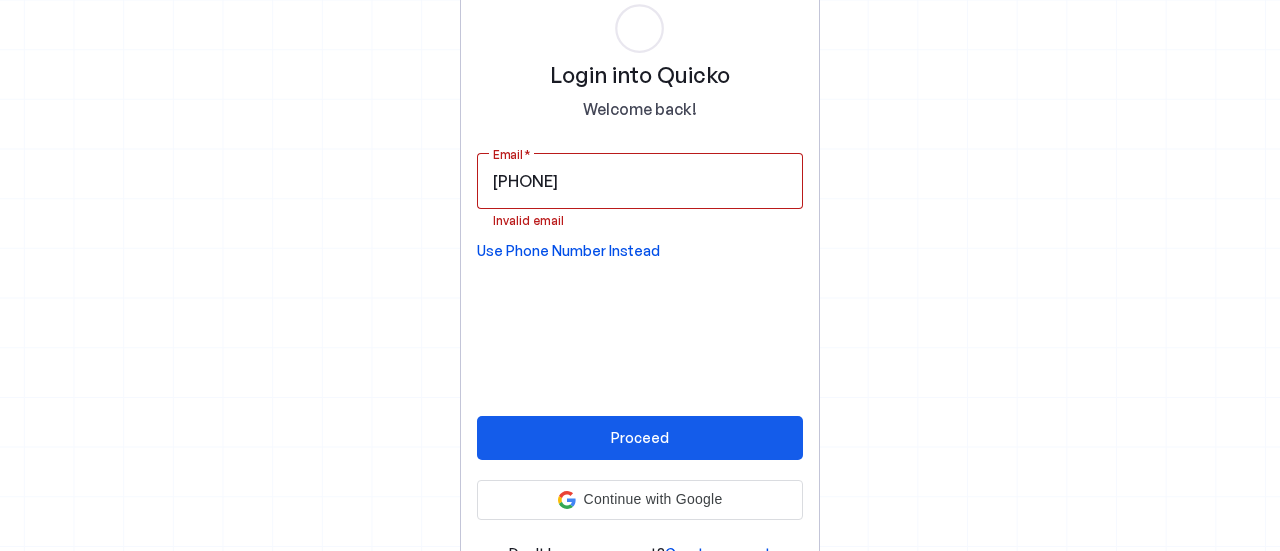 click at bounding box center (640, 438) 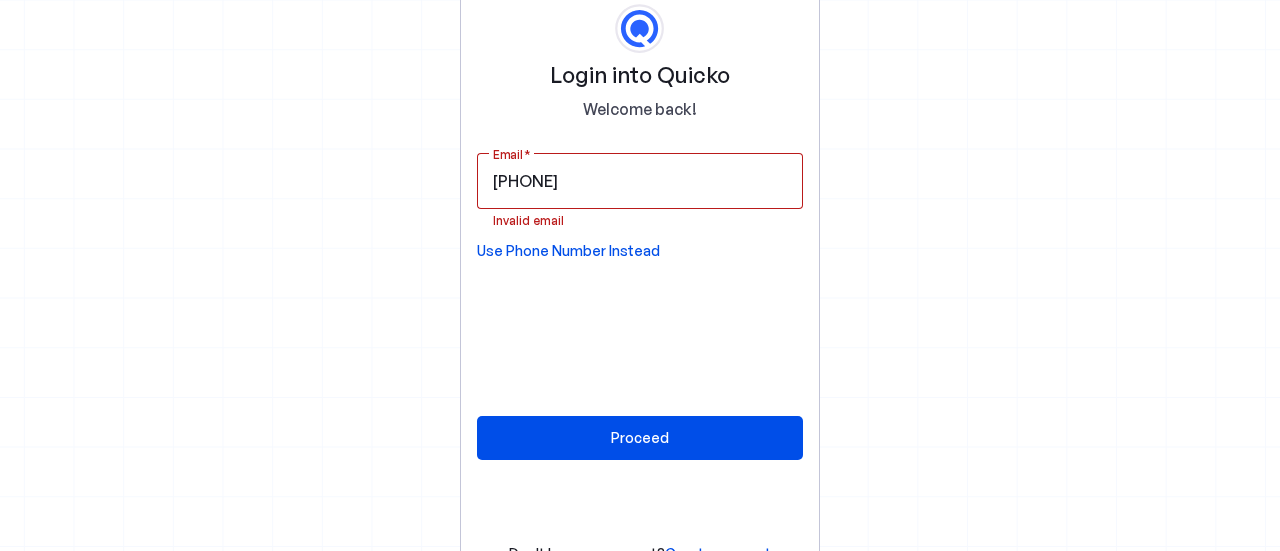 click on "Use Phone Number Instead" at bounding box center [568, 251] 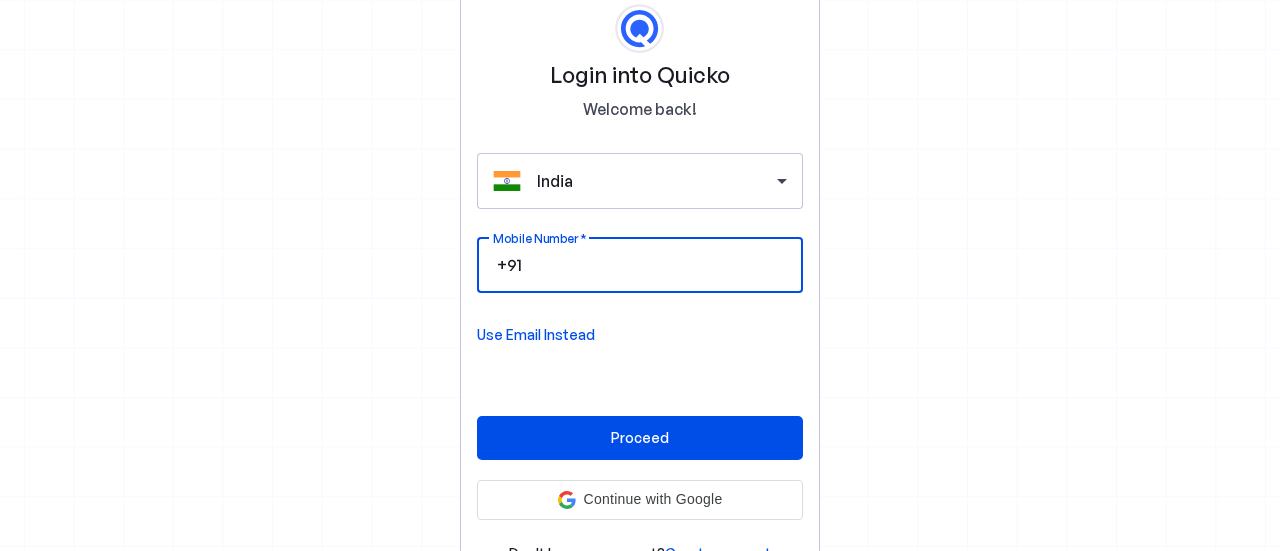 click on "Mobile Number" at bounding box center [656, 265] 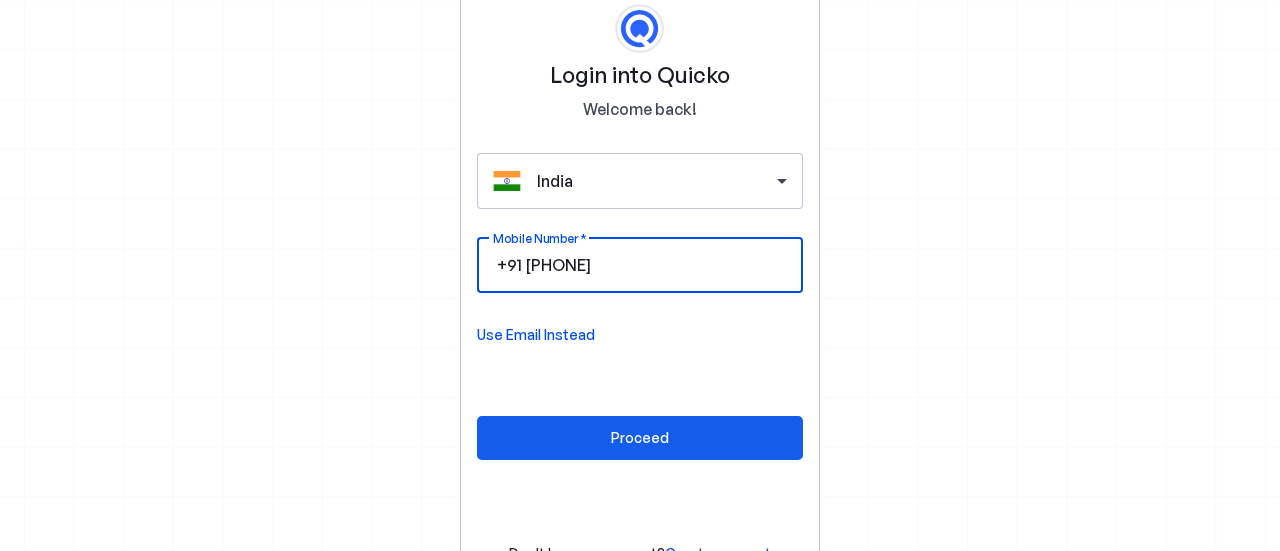 type on "9024628144" 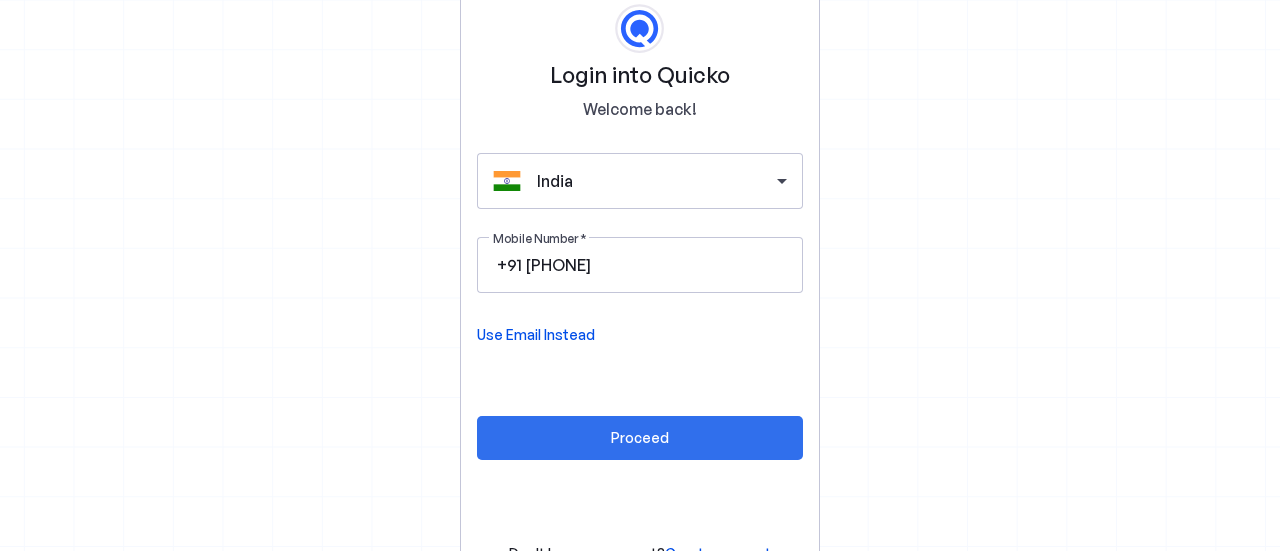 click on "Proceed" at bounding box center [640, 437] 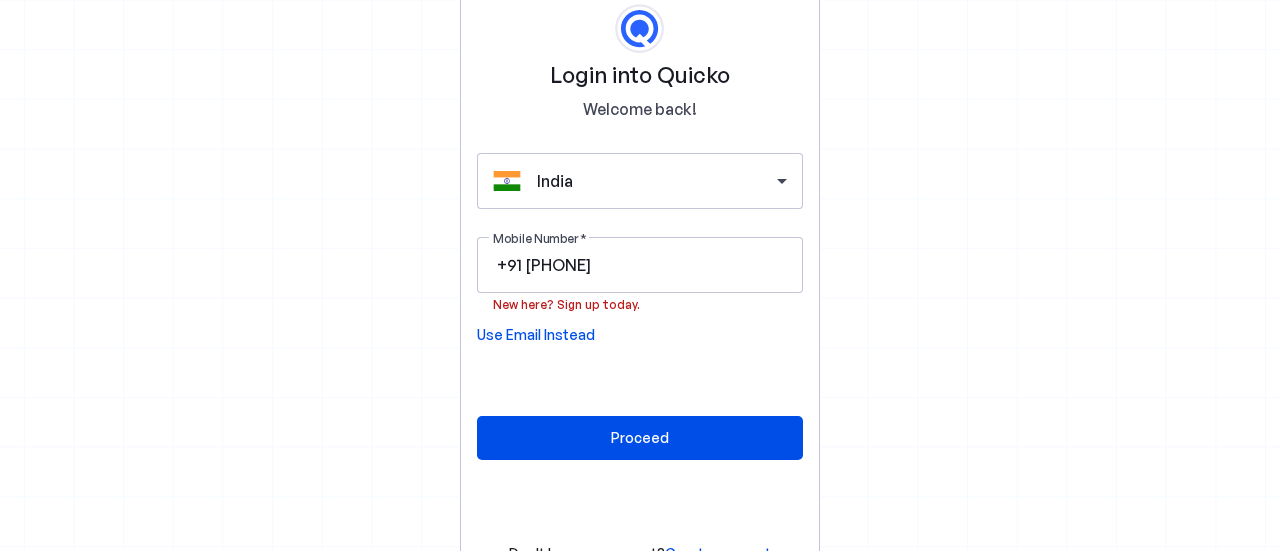 click on "Use Email Instead" at bounding box center (536, 335) 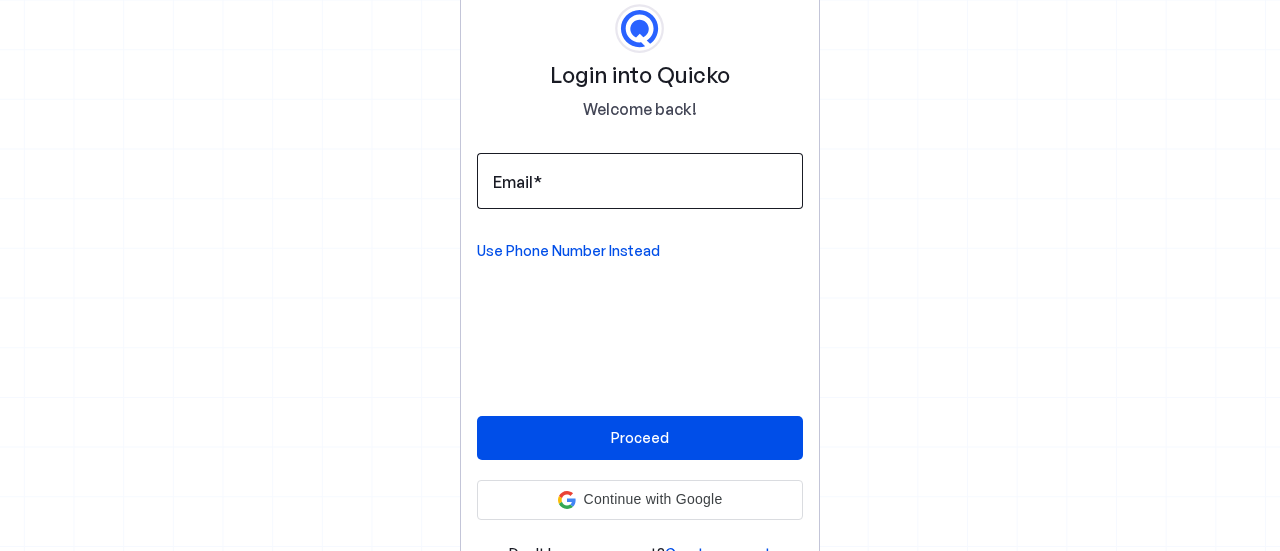 click on "Email" at bounding box center [640, 181] 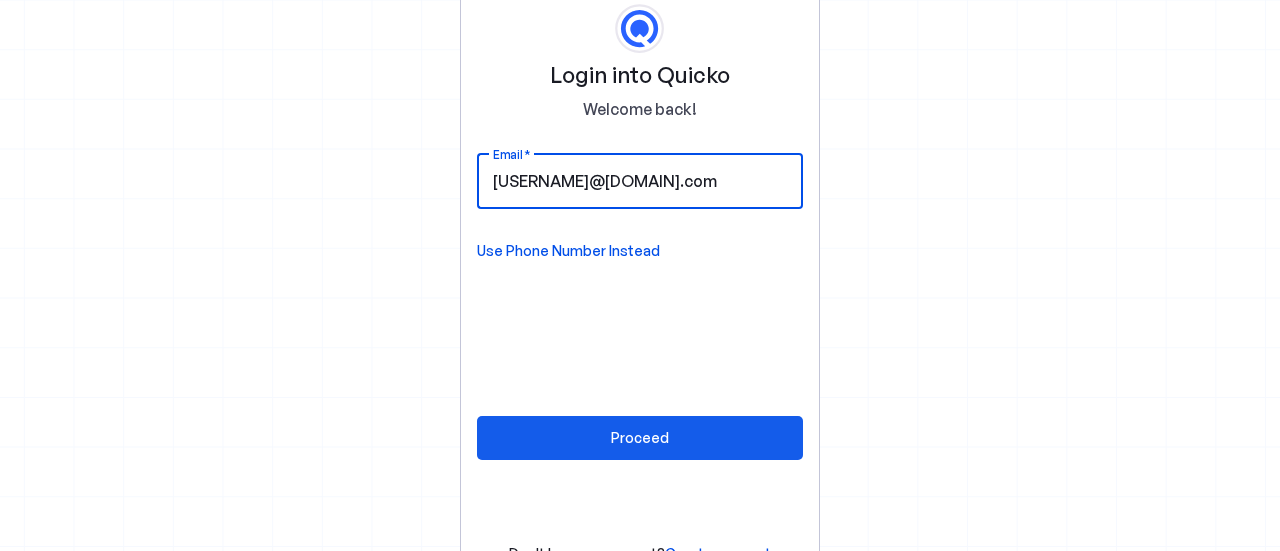 type on "mamraj.sharma44@gmail.com" 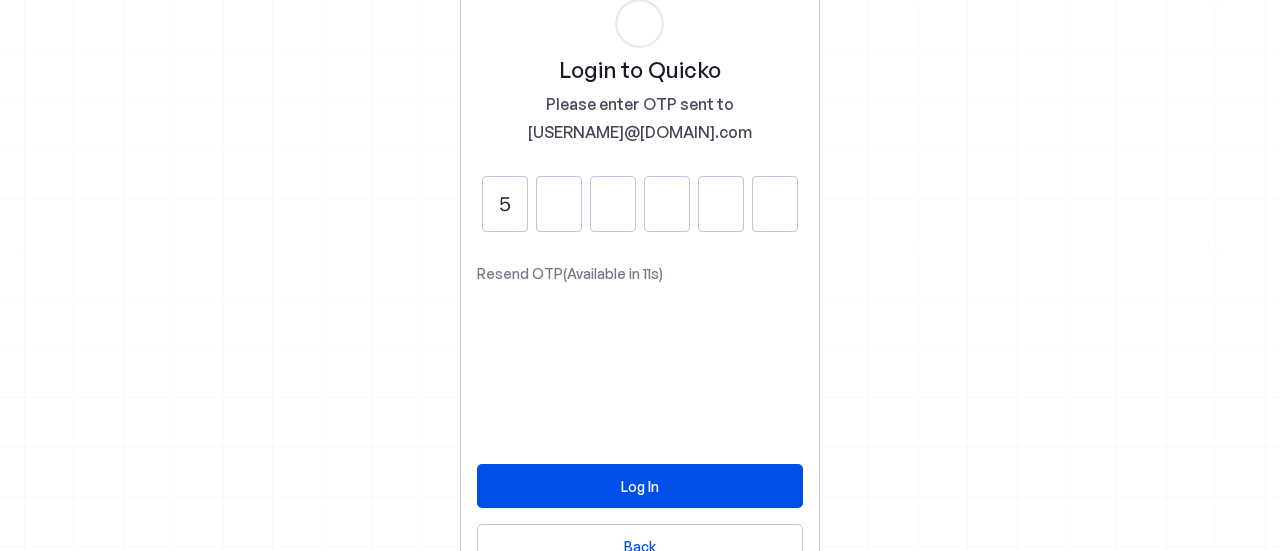 type on "5" 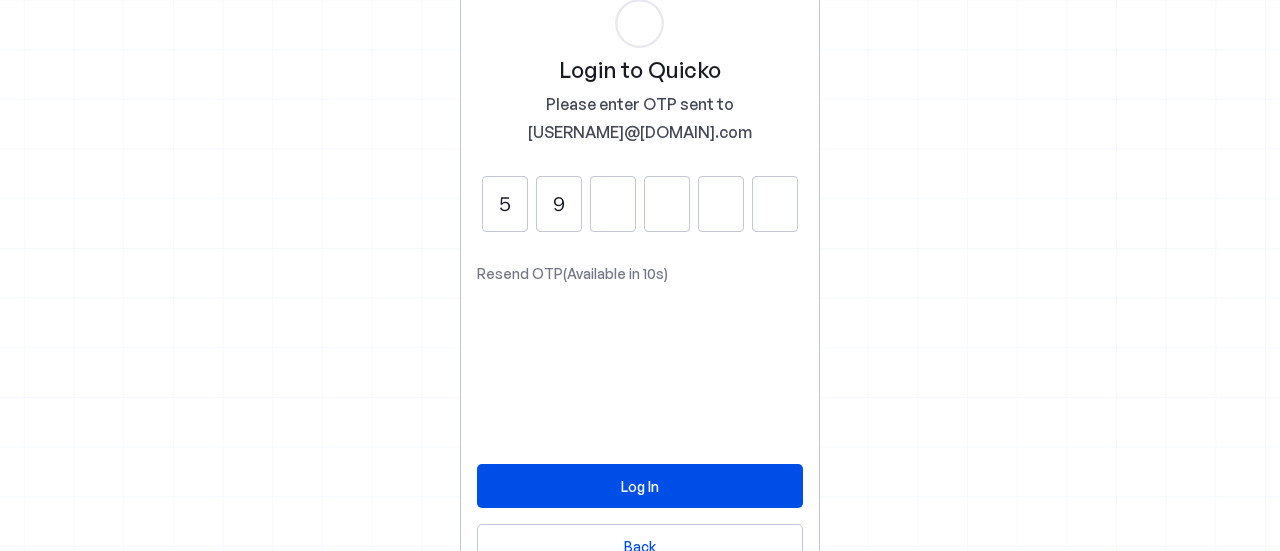 type on "9" 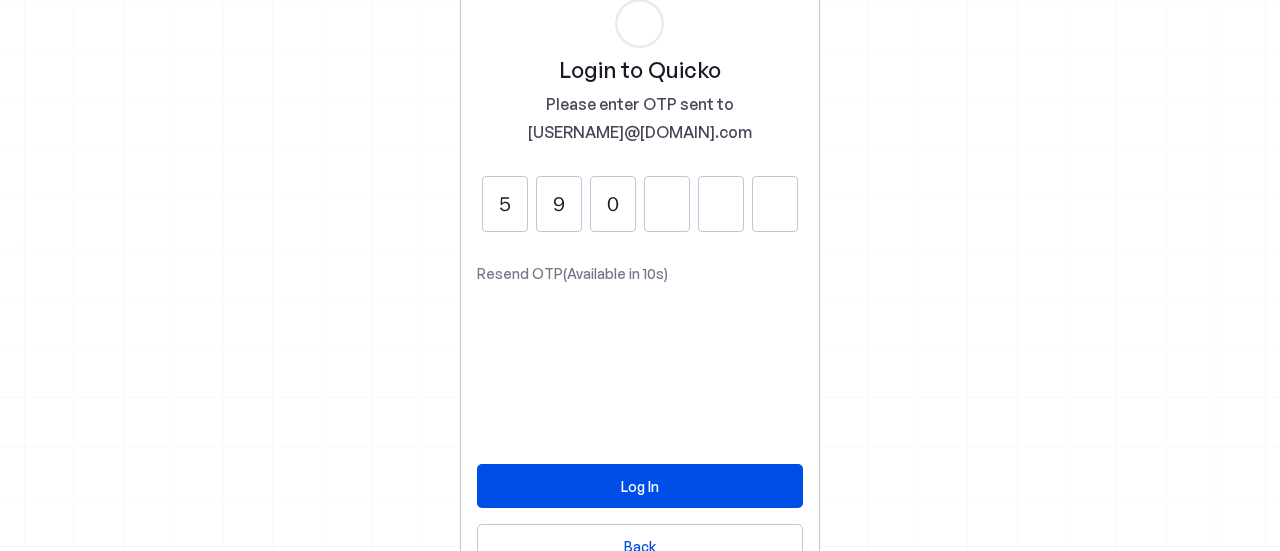 type on "0" 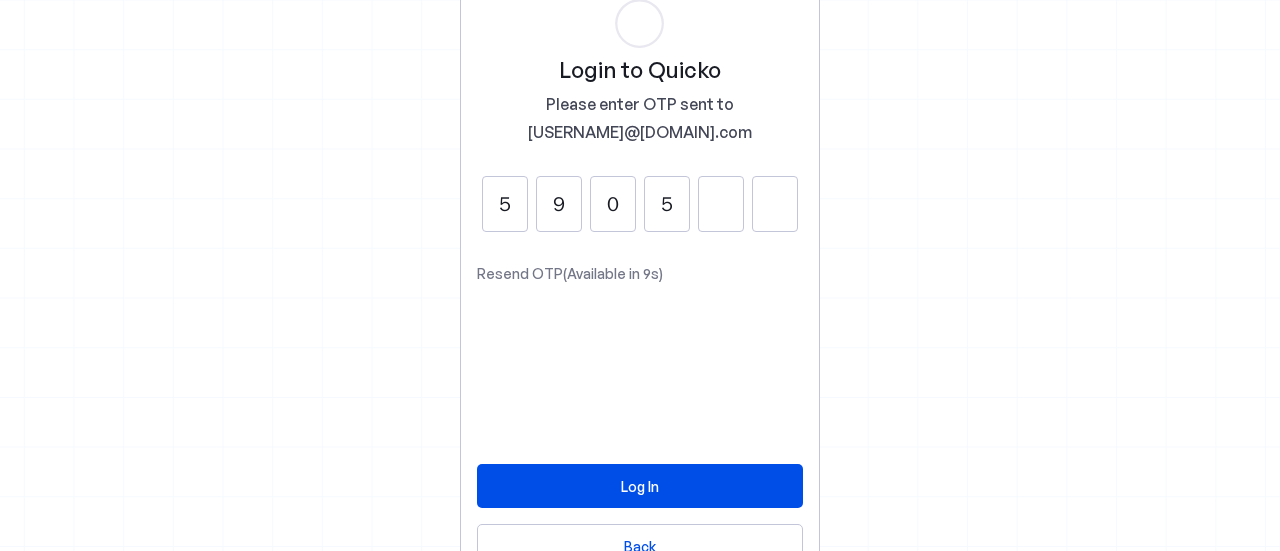 type on "5" 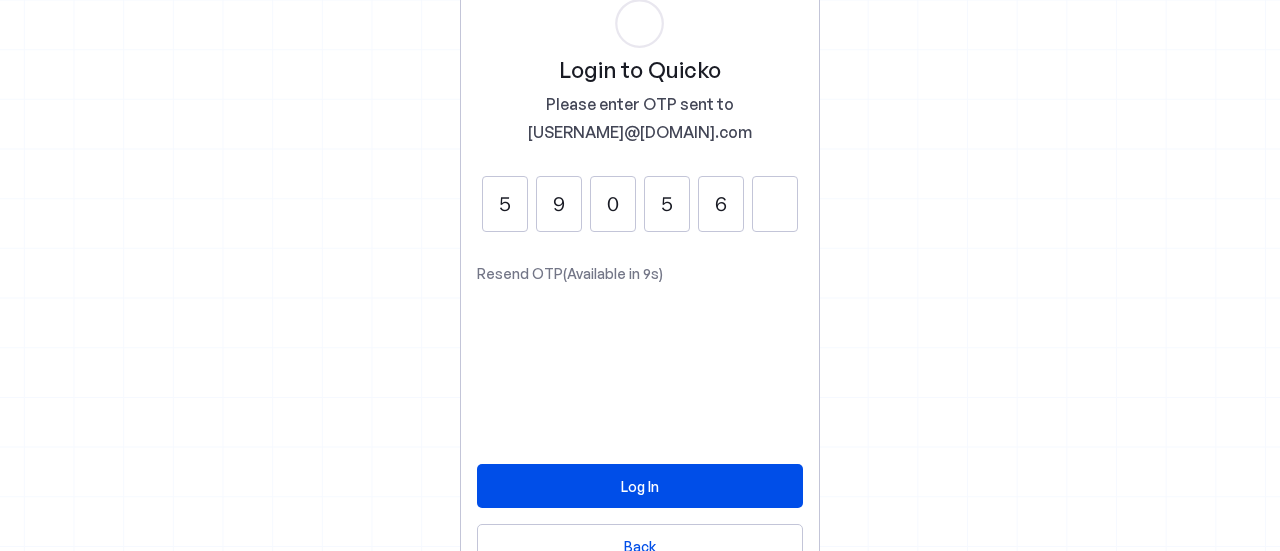 type on "6" 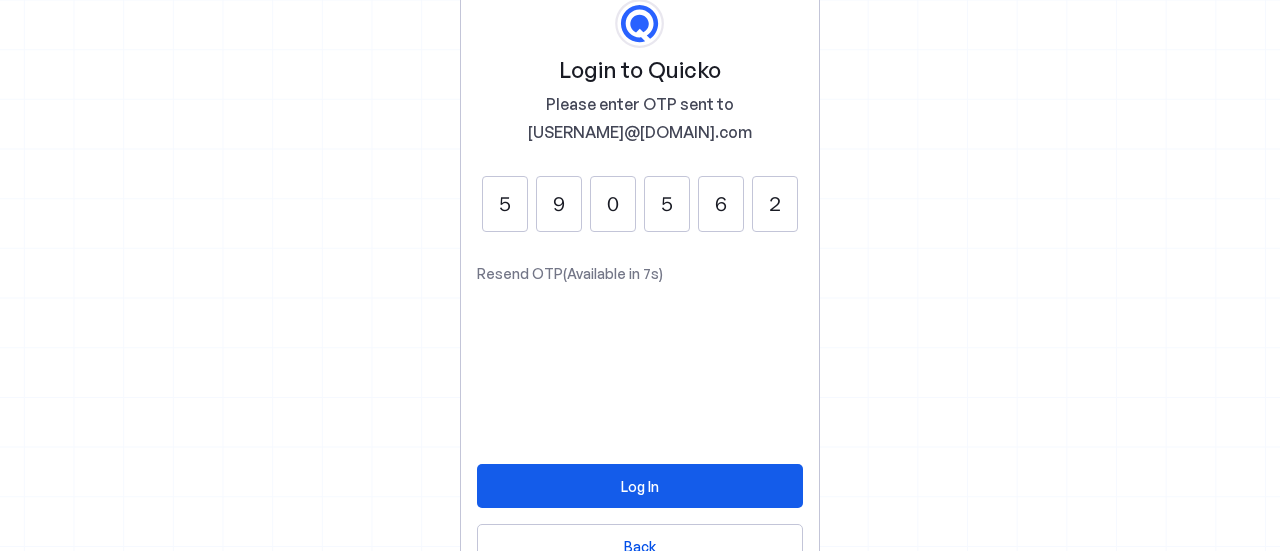 type on "2" 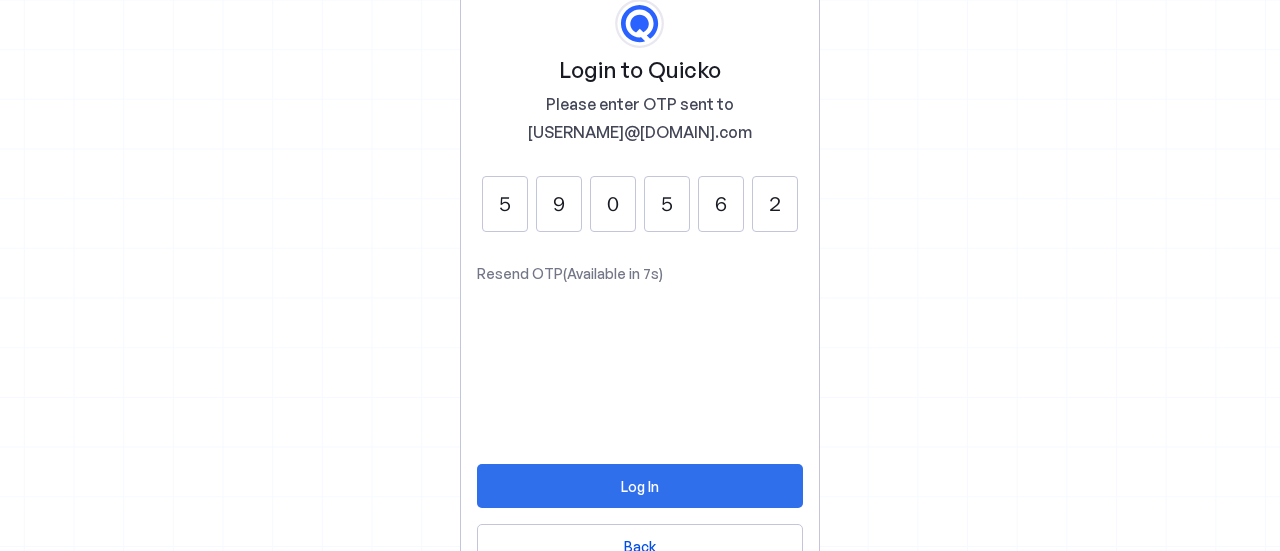click on "Log In" at bounding box center [640, 486] 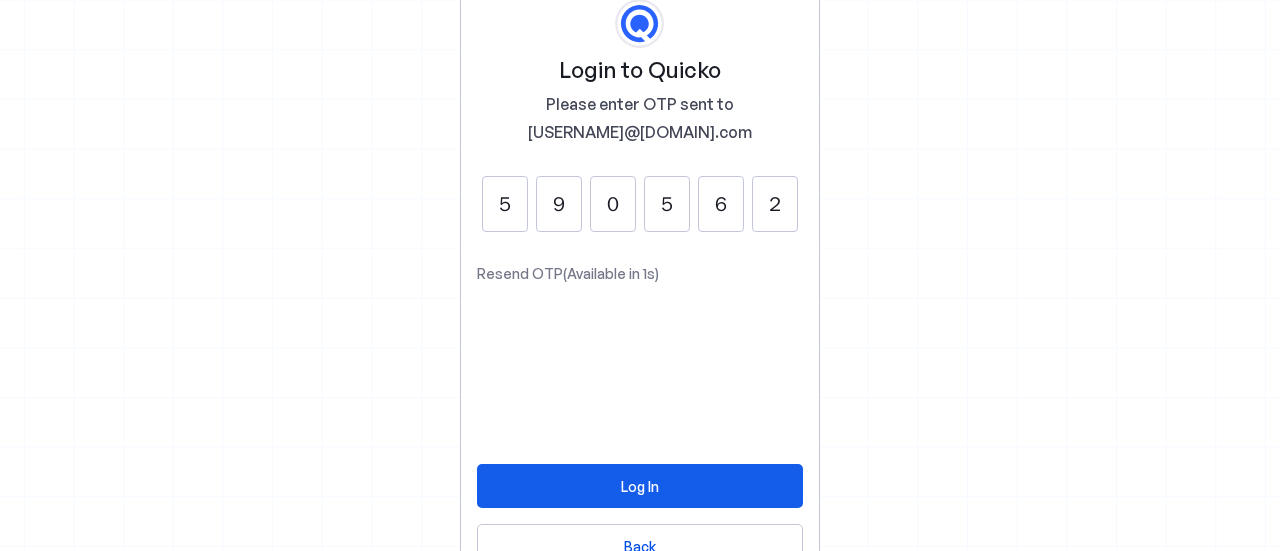 click at bounding box center [640, 486] 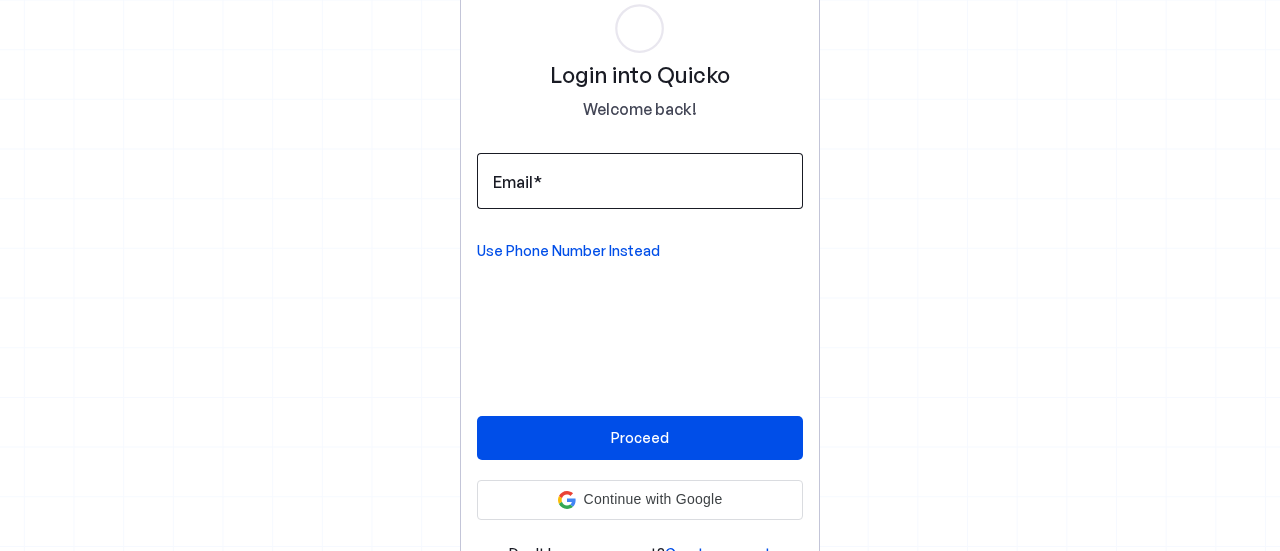 click at bounding box center [640, 181] 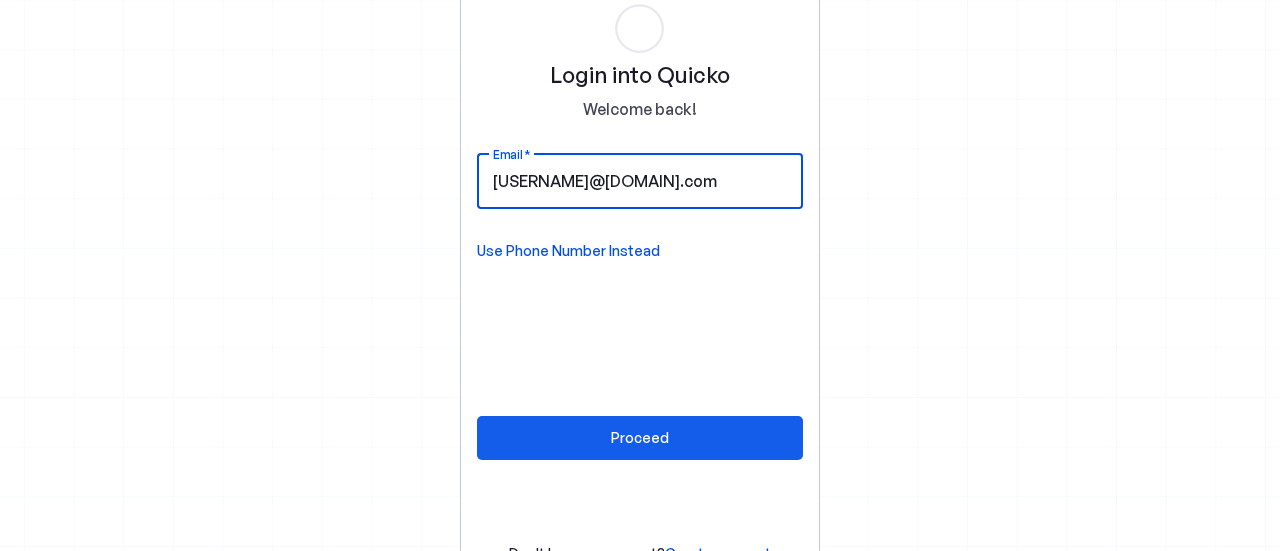 click on "Proceed" at bounding box center (640, 437) 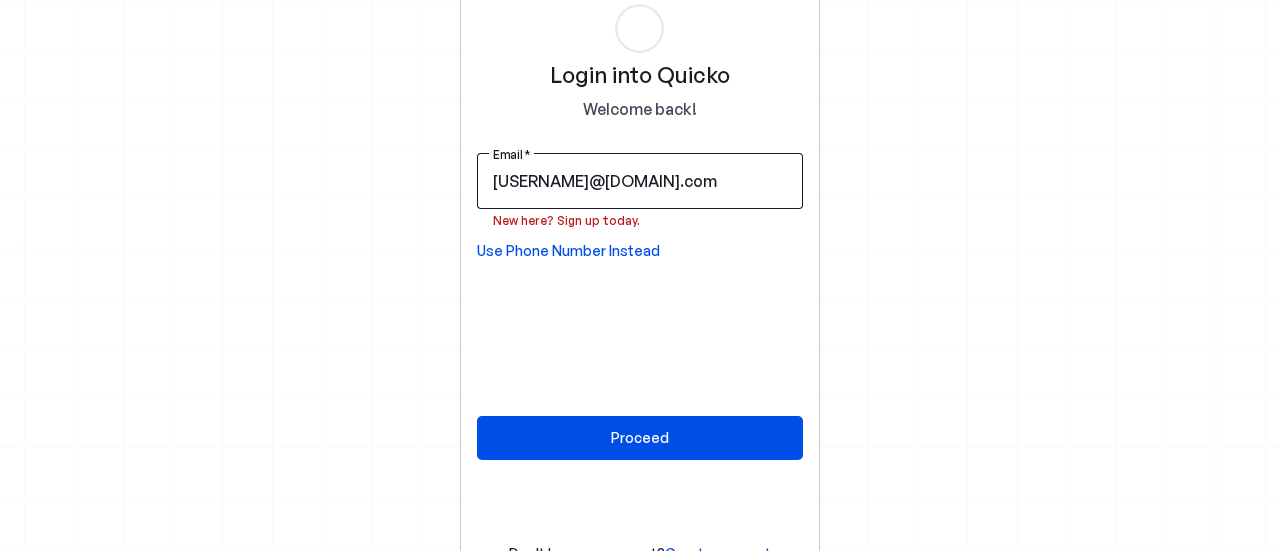drag, startPoint x: 606, startPoint y: 178, endPoint x: 801, endPoint y: 183, distance: 195.06409 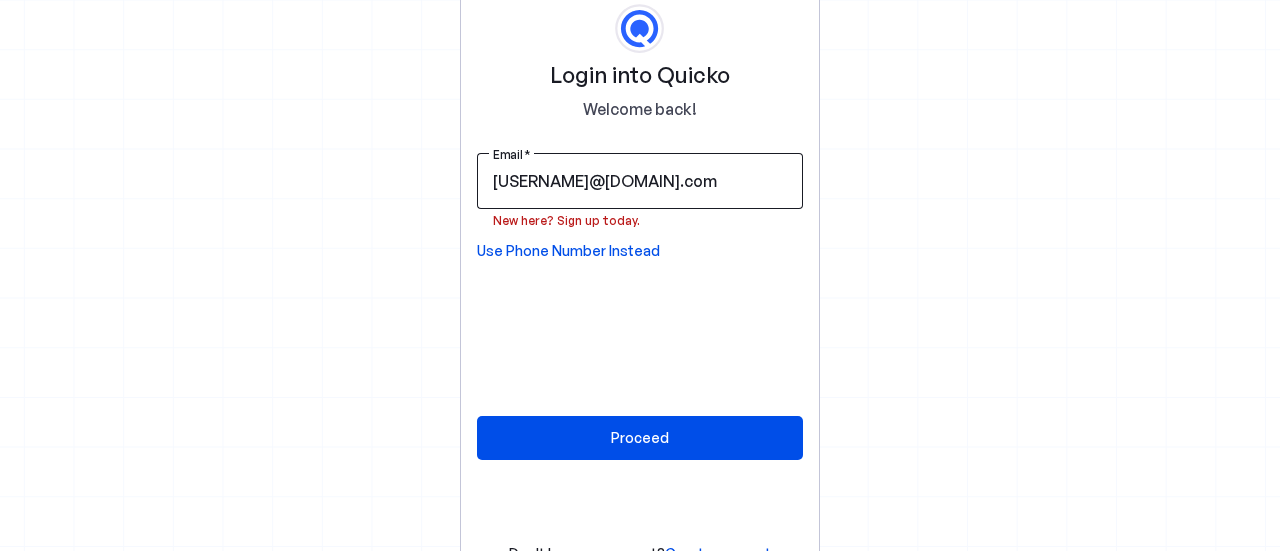 click on "mamraj.sharma@gmail.com" at bounding box center (640, 181) 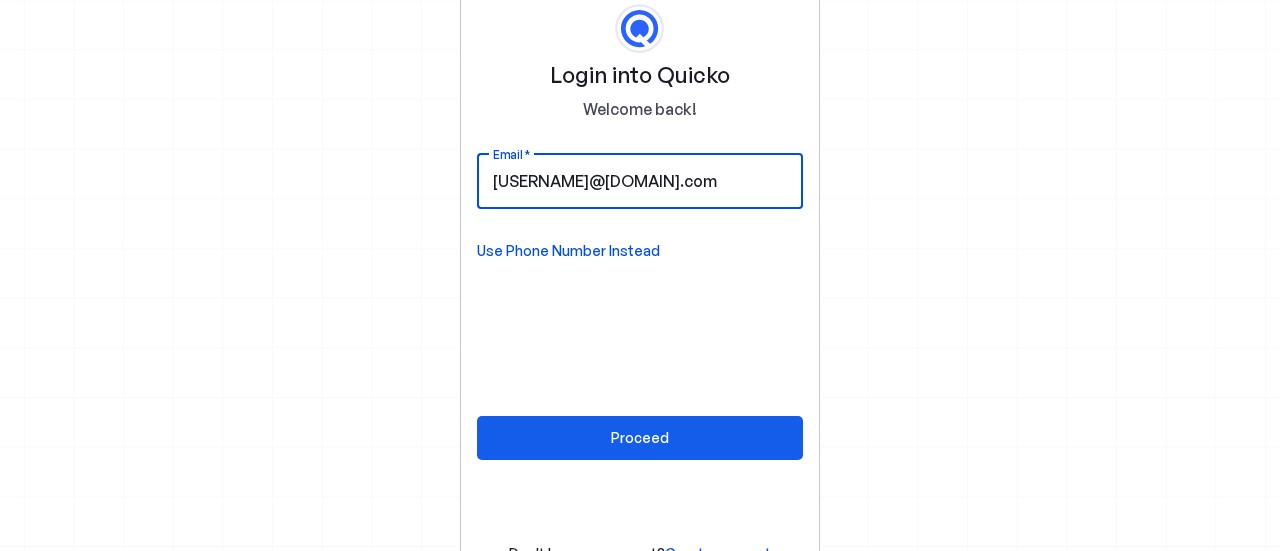 type on "mamraj.sharma44@gmail.com" 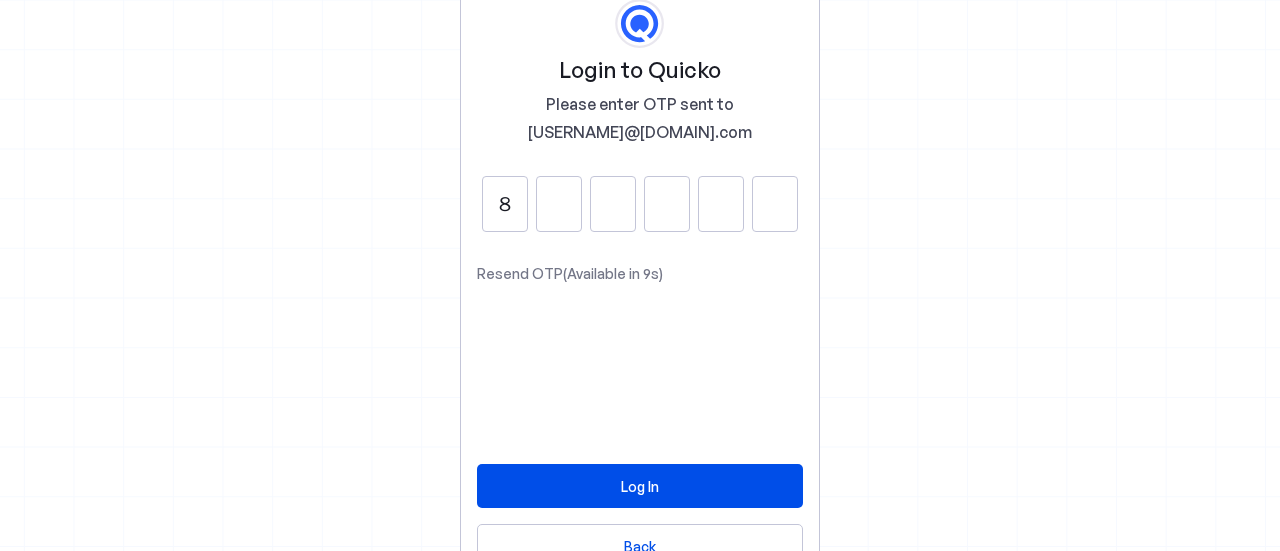 type on "8" 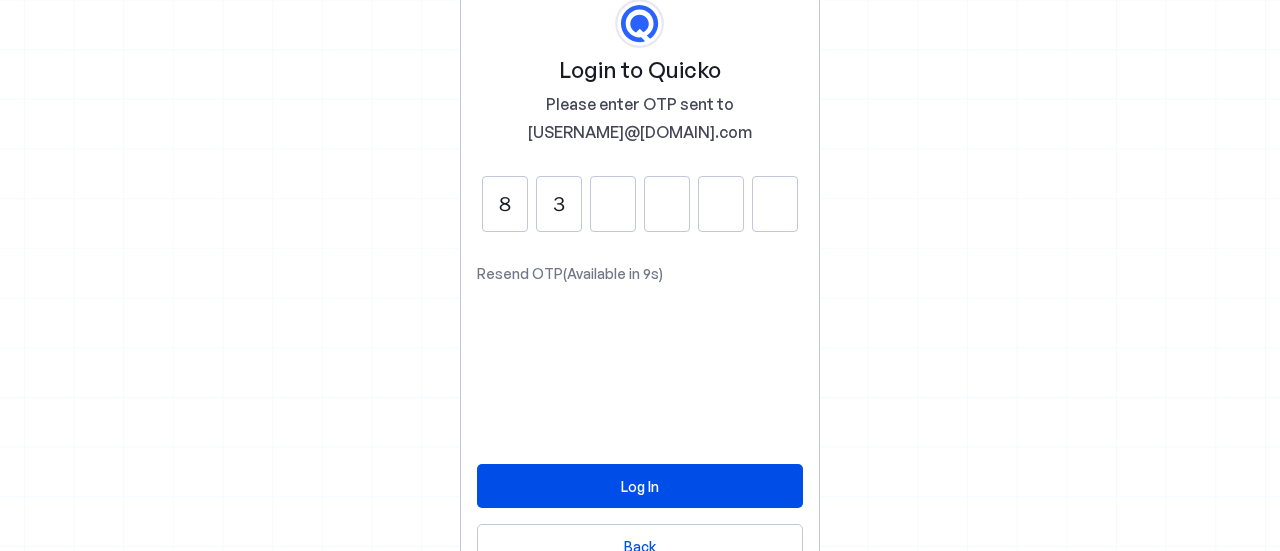 type on "3" 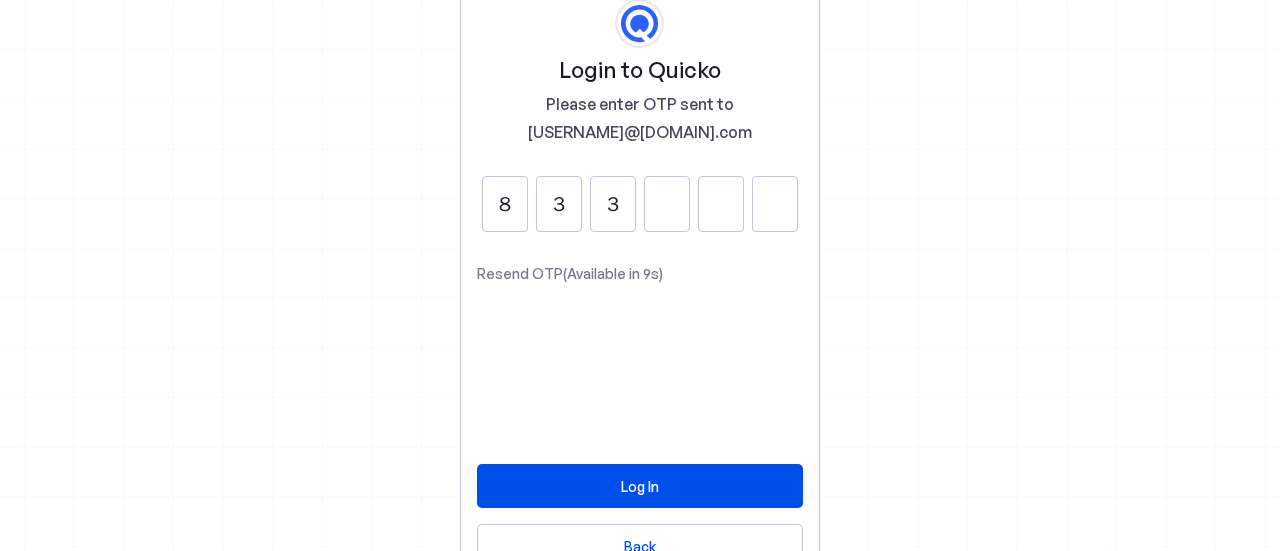type on "3" 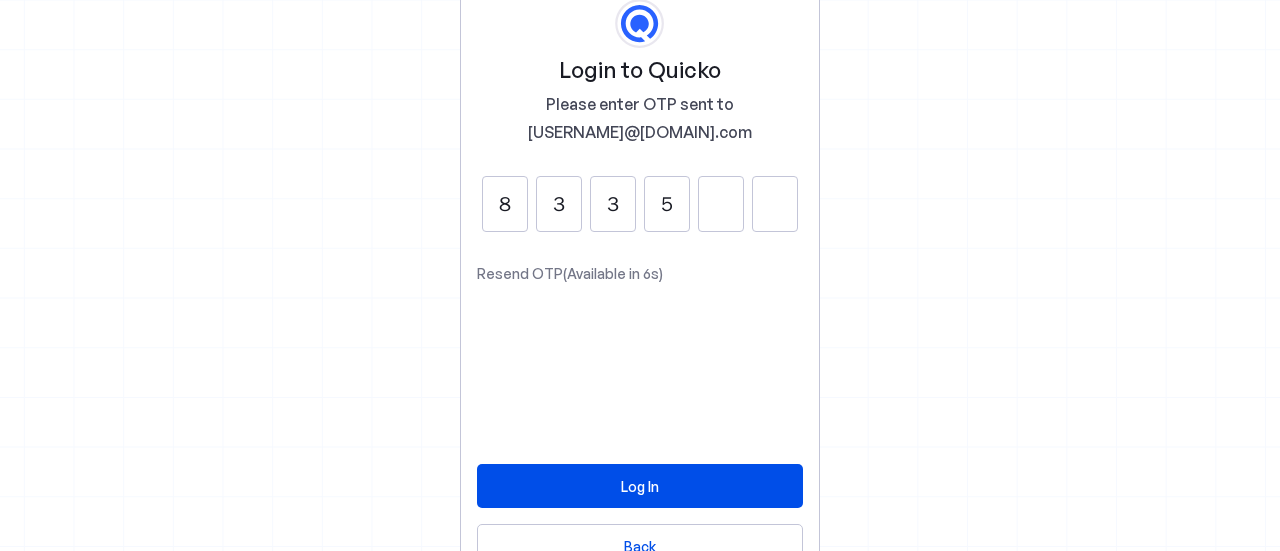 type on "5" 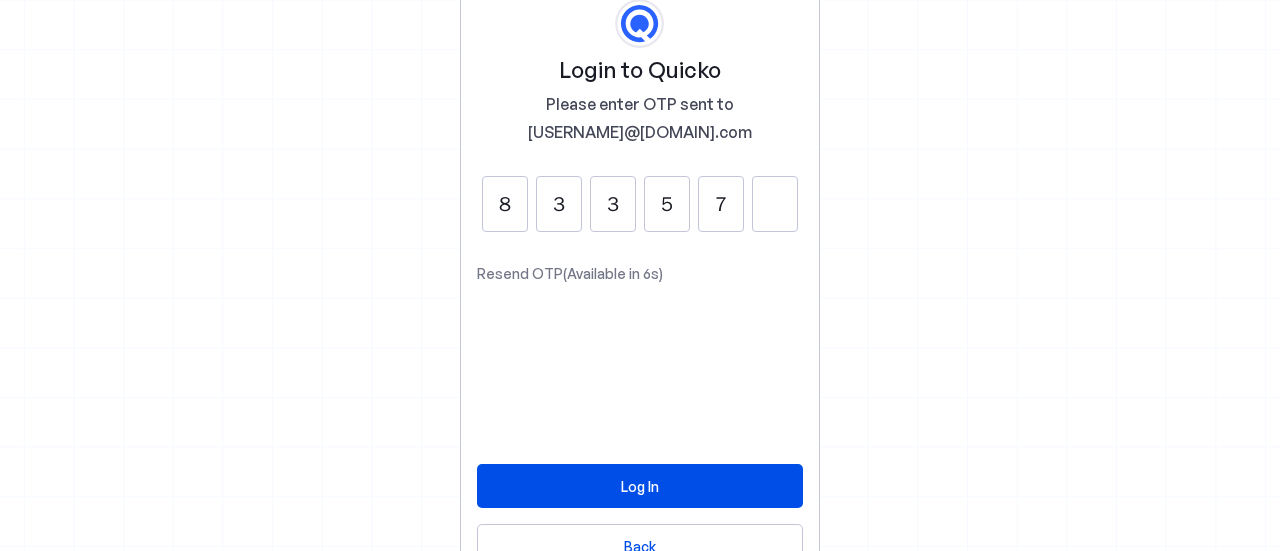 type on "7" 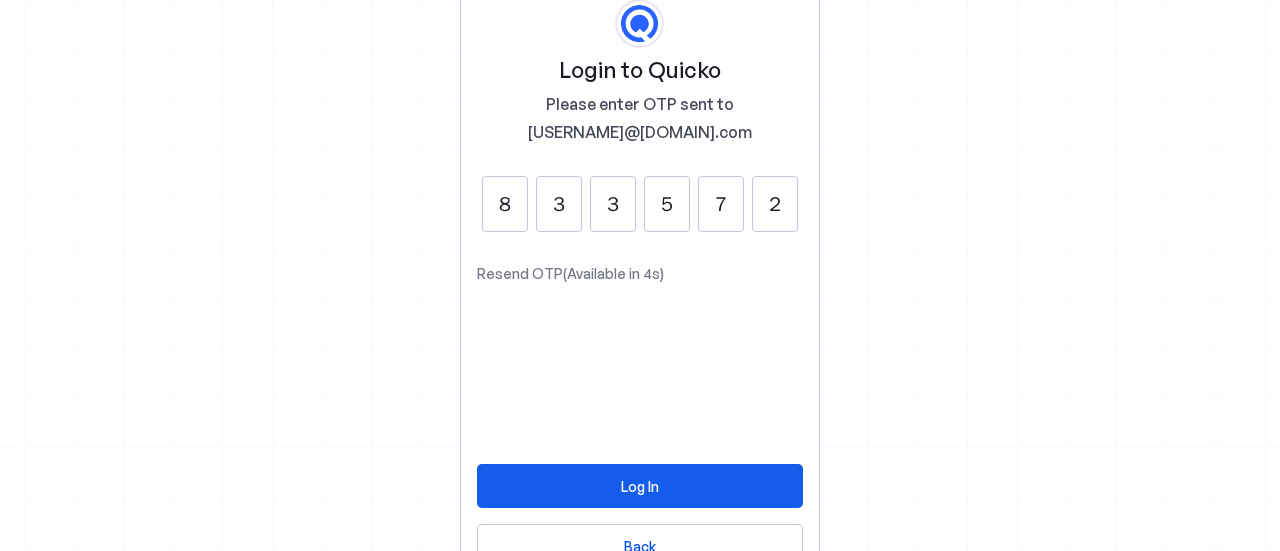 type on "2" 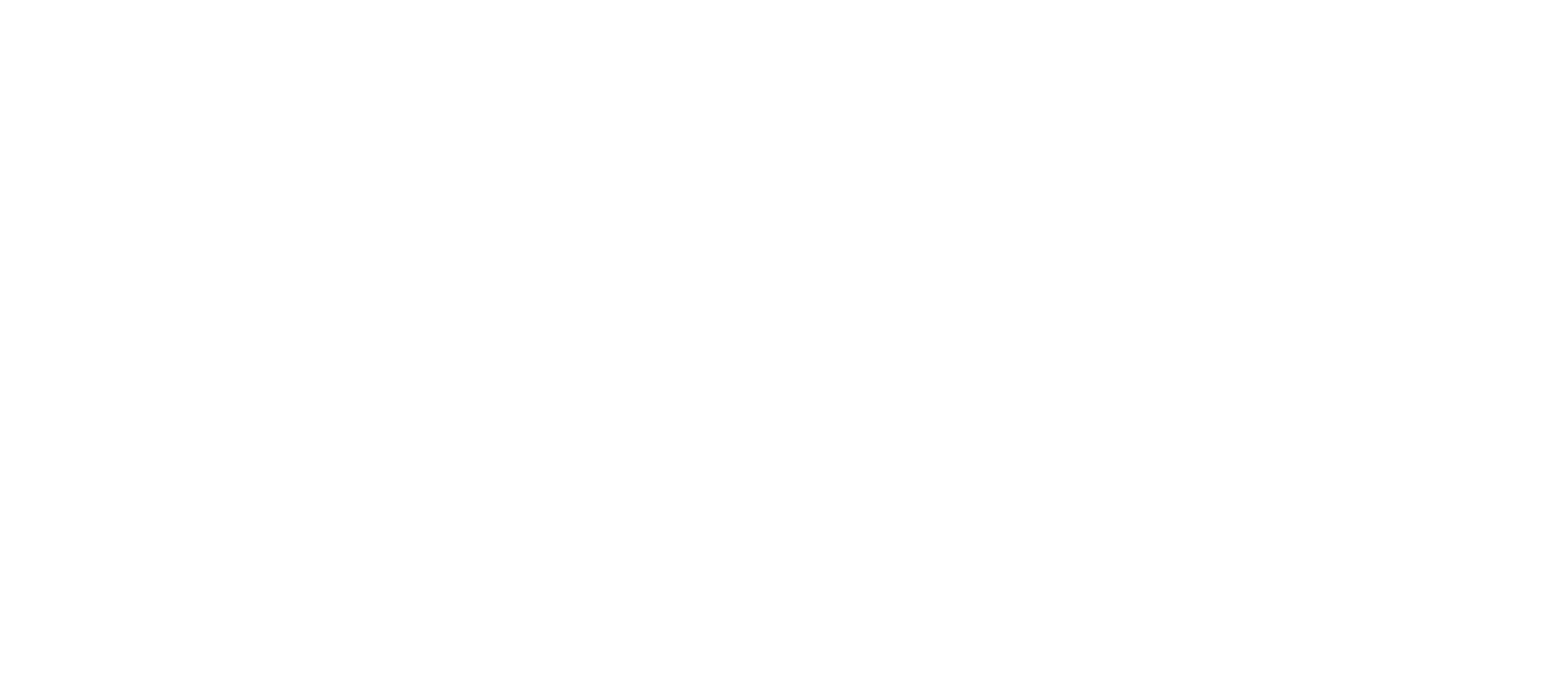scroll, scrollTop: 0, scrollLeft: 0, axis: both 